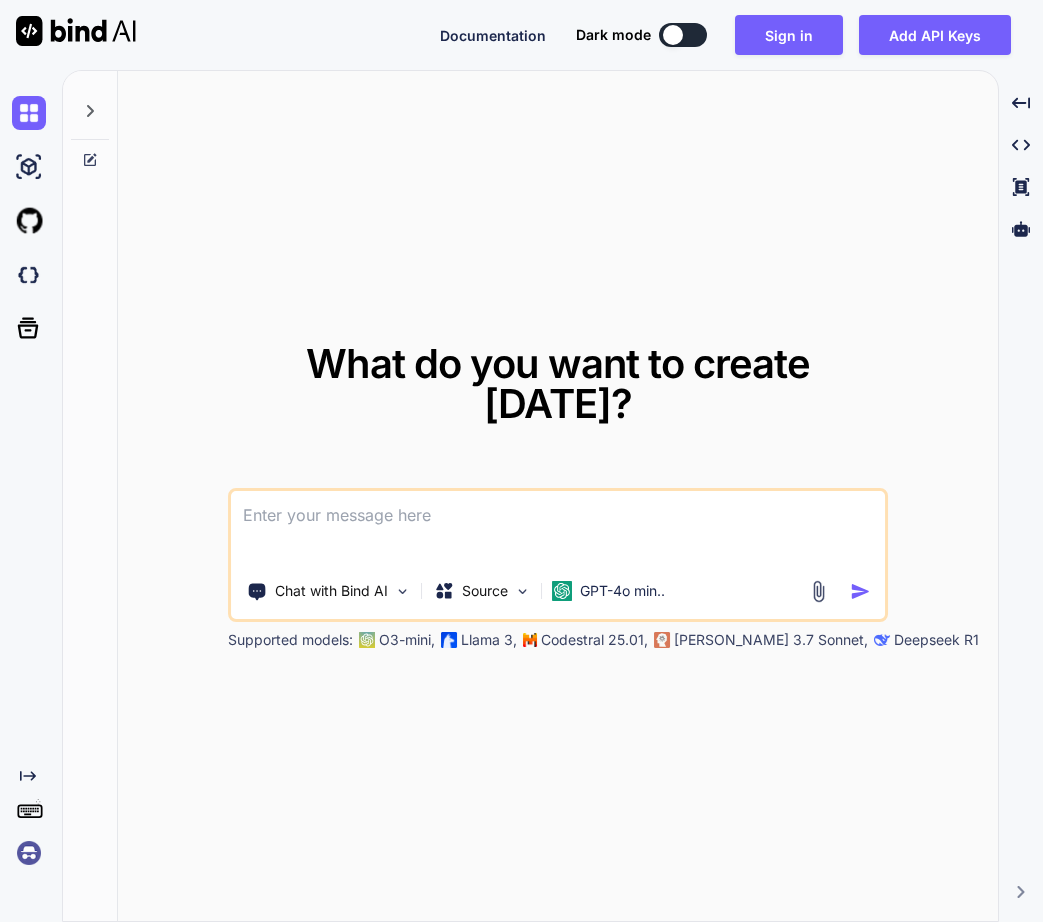 scroll, scrollTop: 0, scrollLeft: 0, axis: both 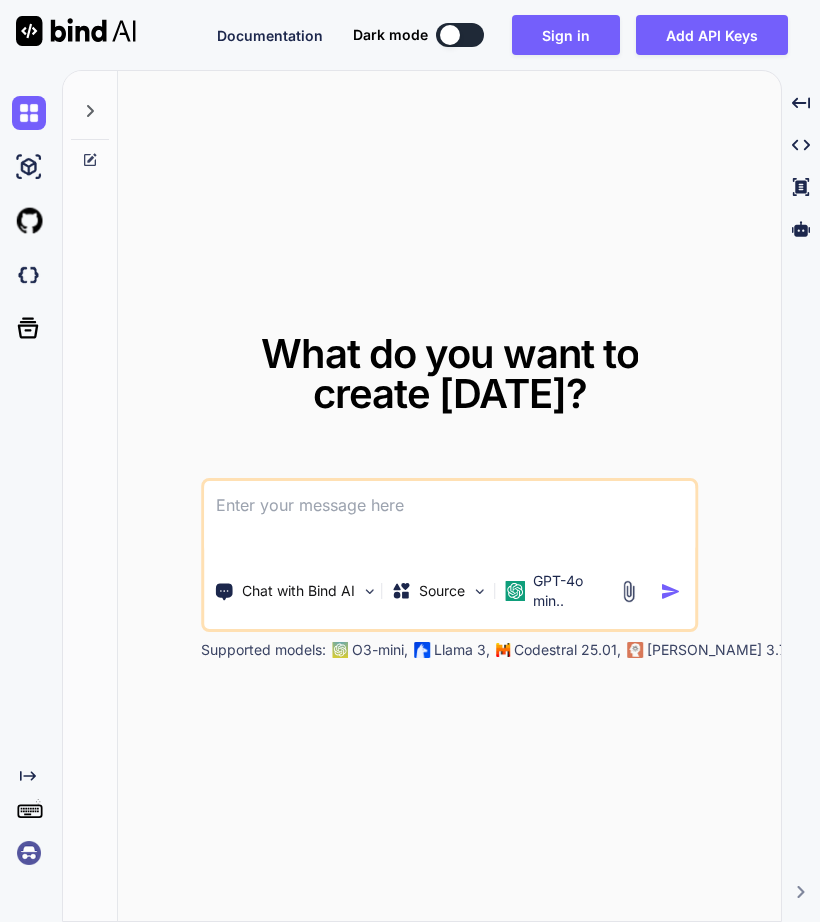 type on "x" 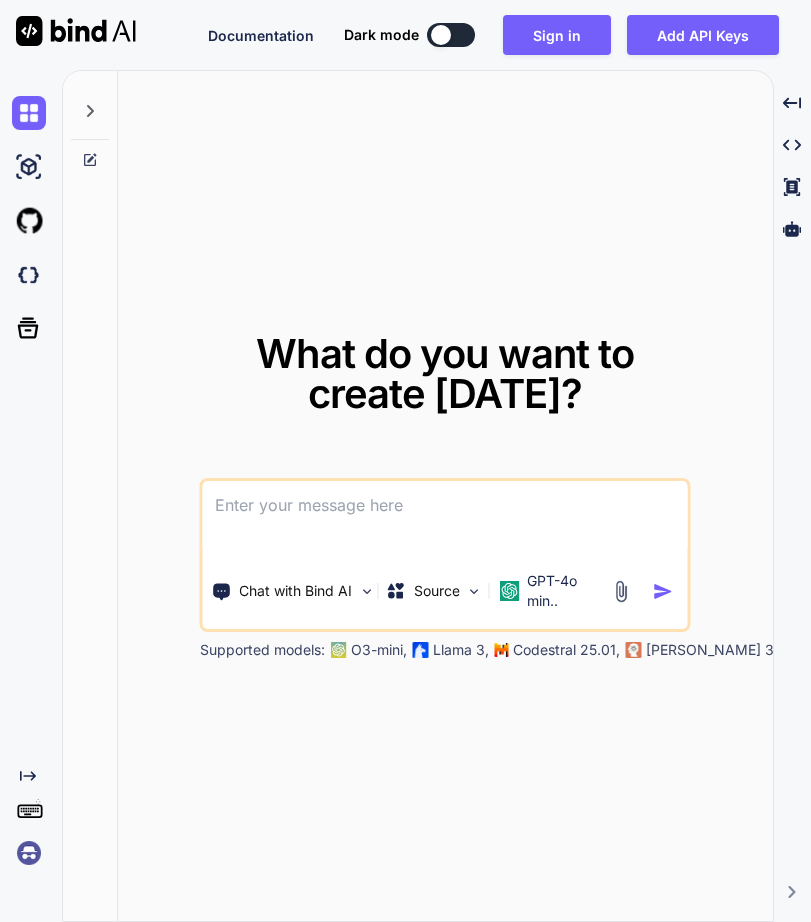scroll, scrollTop: 0, scrollLeft: 0, axis: both 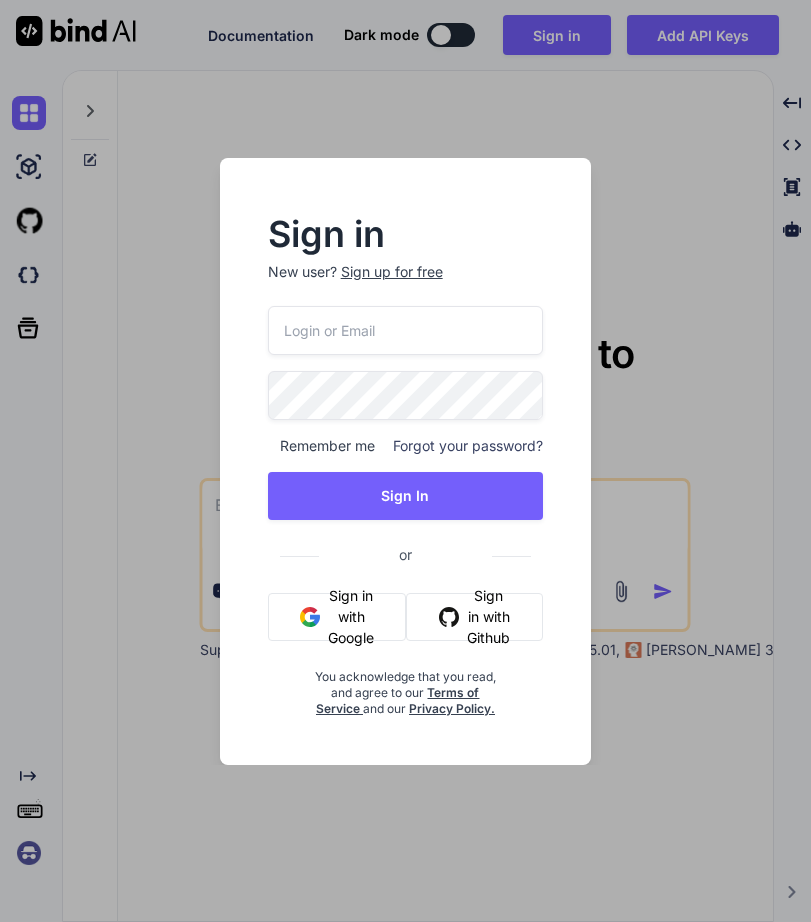 click on "Sign in New user?   Sign up for free Remember me Forgot your password? Sign In   or Sign in with Google Sign in with Github You acknowledge that you read, and agree to our   Terms of Service     and our   Privacy Policy." at bounding box center (405, 461) 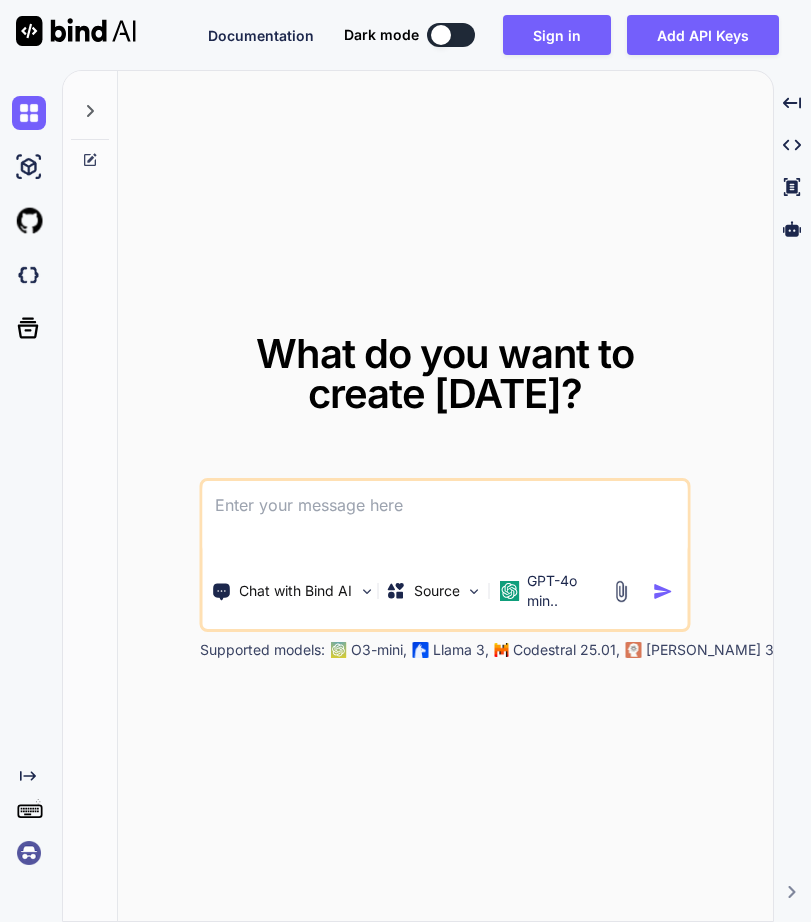 scroll, scrollTop: 0, scrollLeft: 0, axis: both 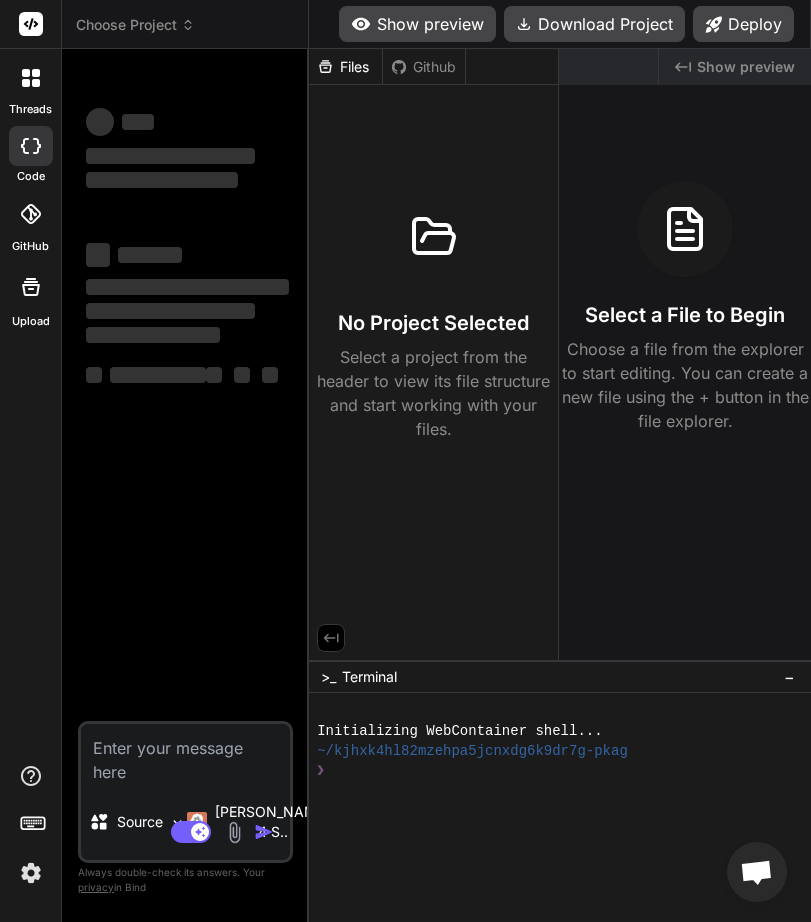 click at bounding box center [31, 873] 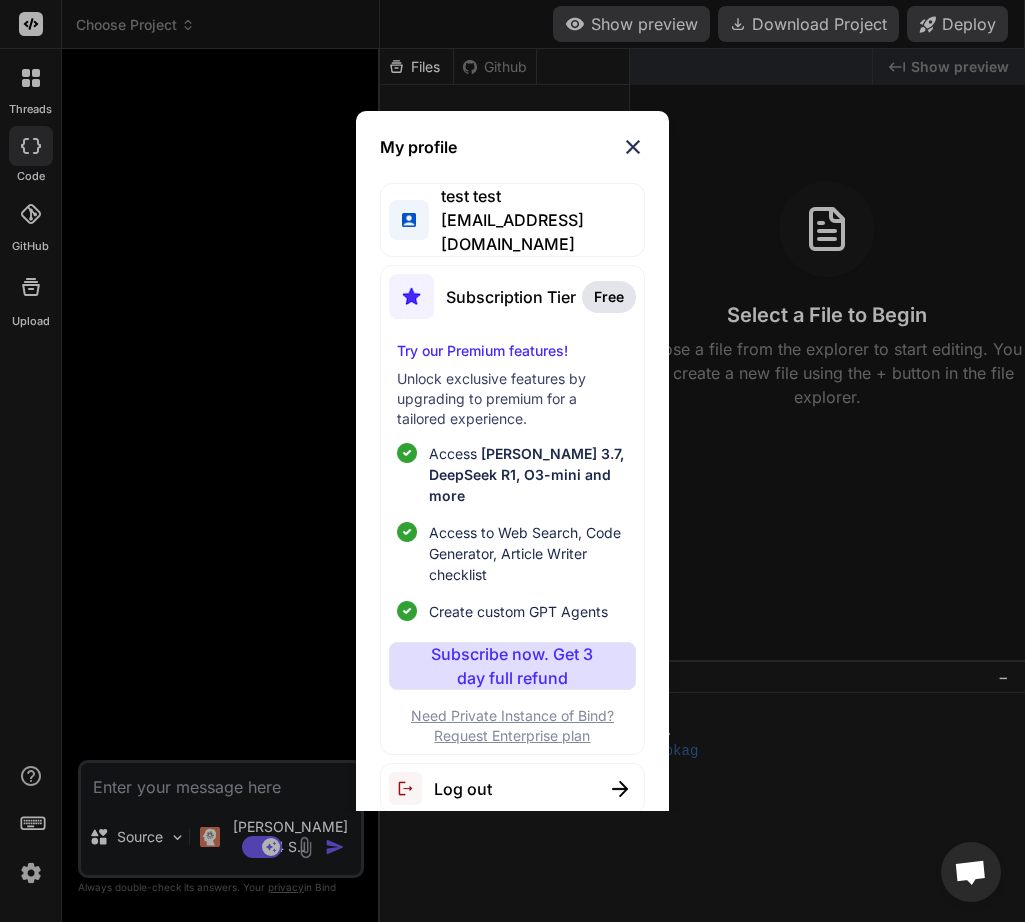 type on "x" 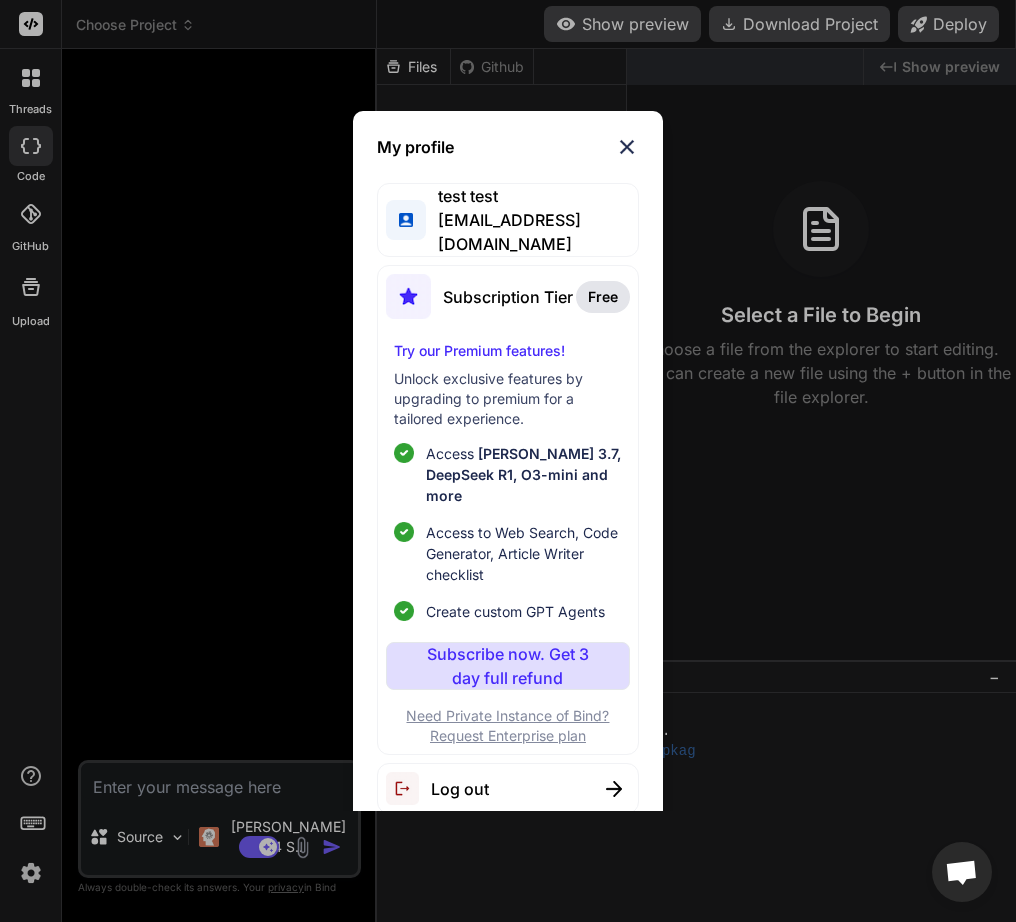 click on "My profile" at bounding box center (508, 147) 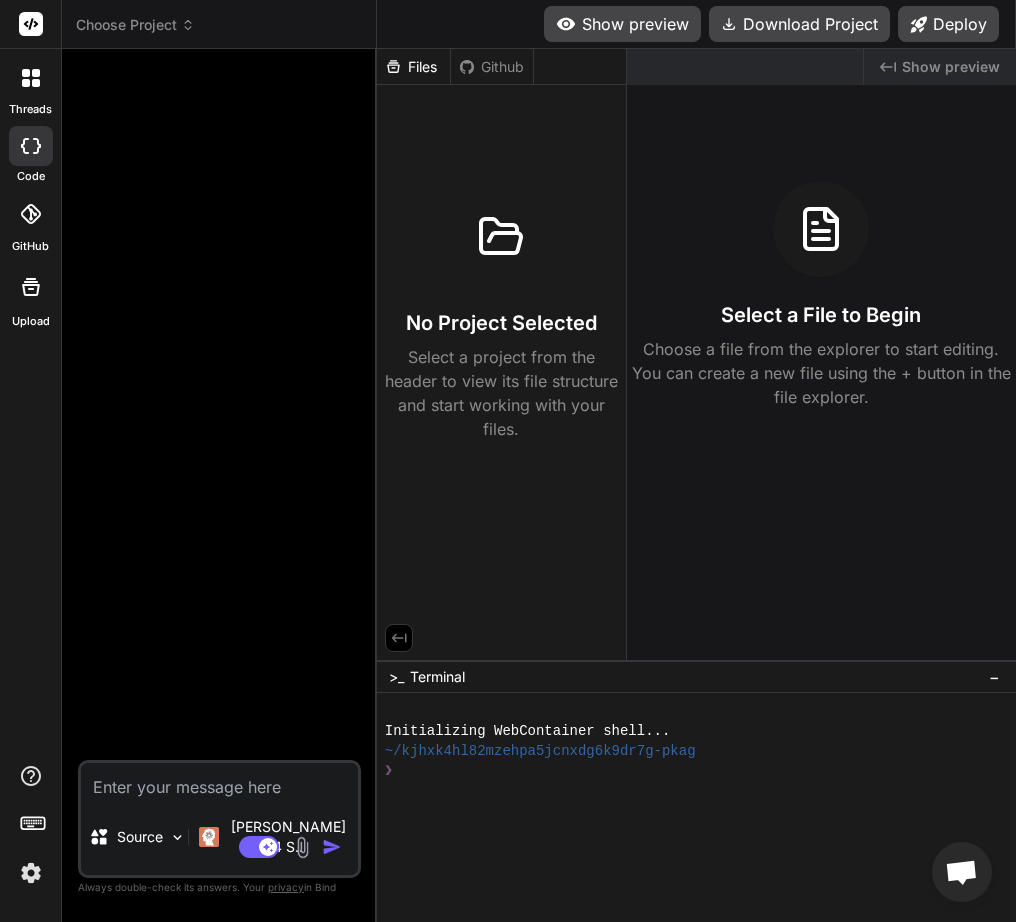 click at bounding box center [219, 781] 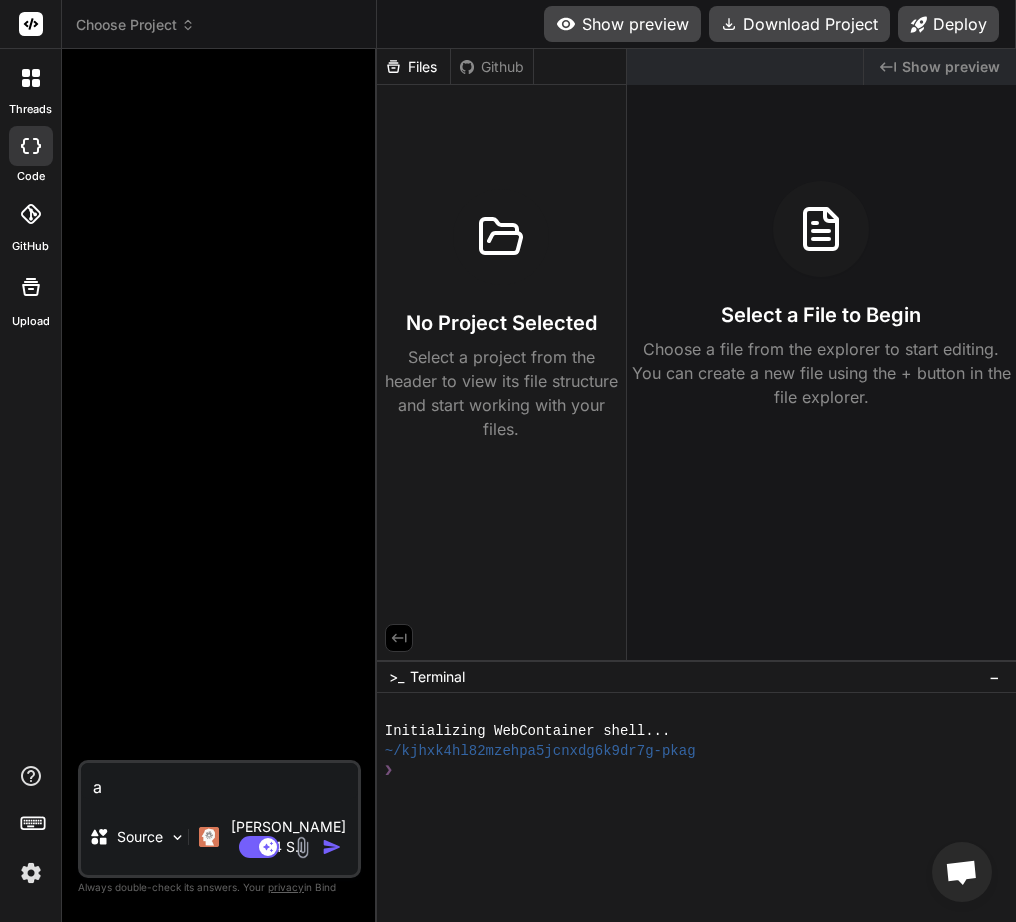 type on "x" 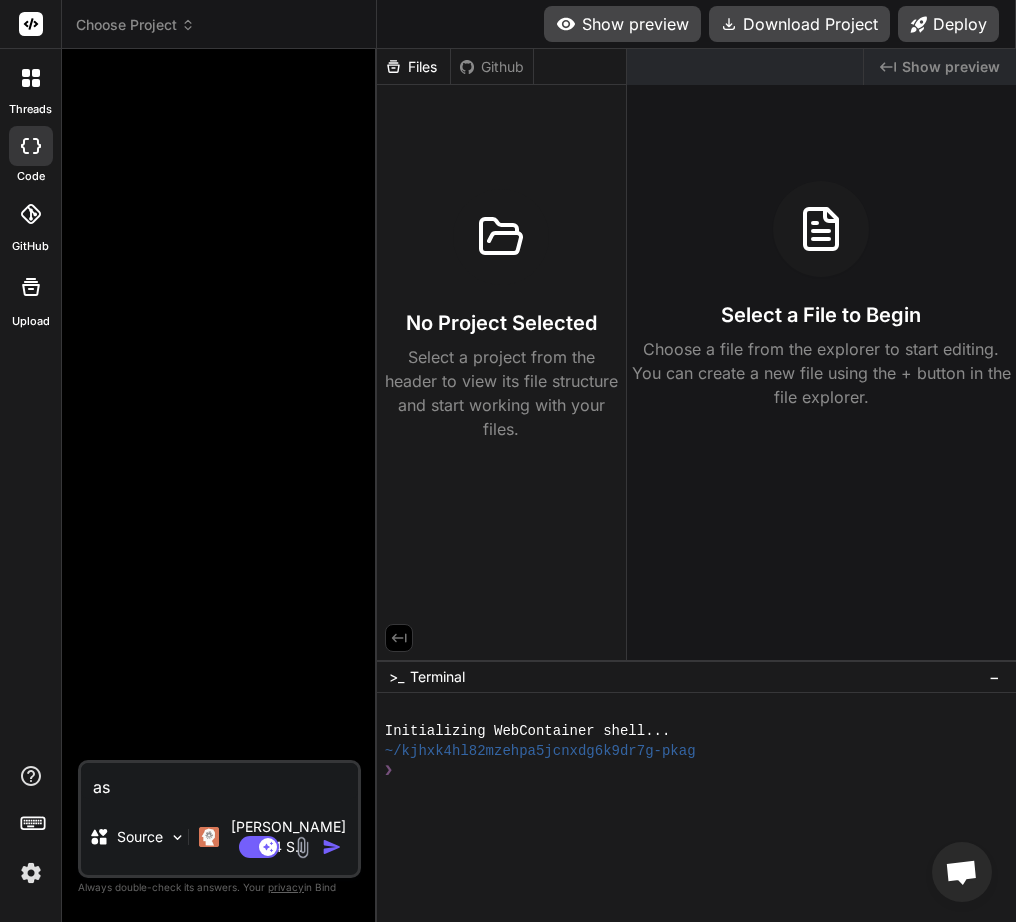 type on "asd" 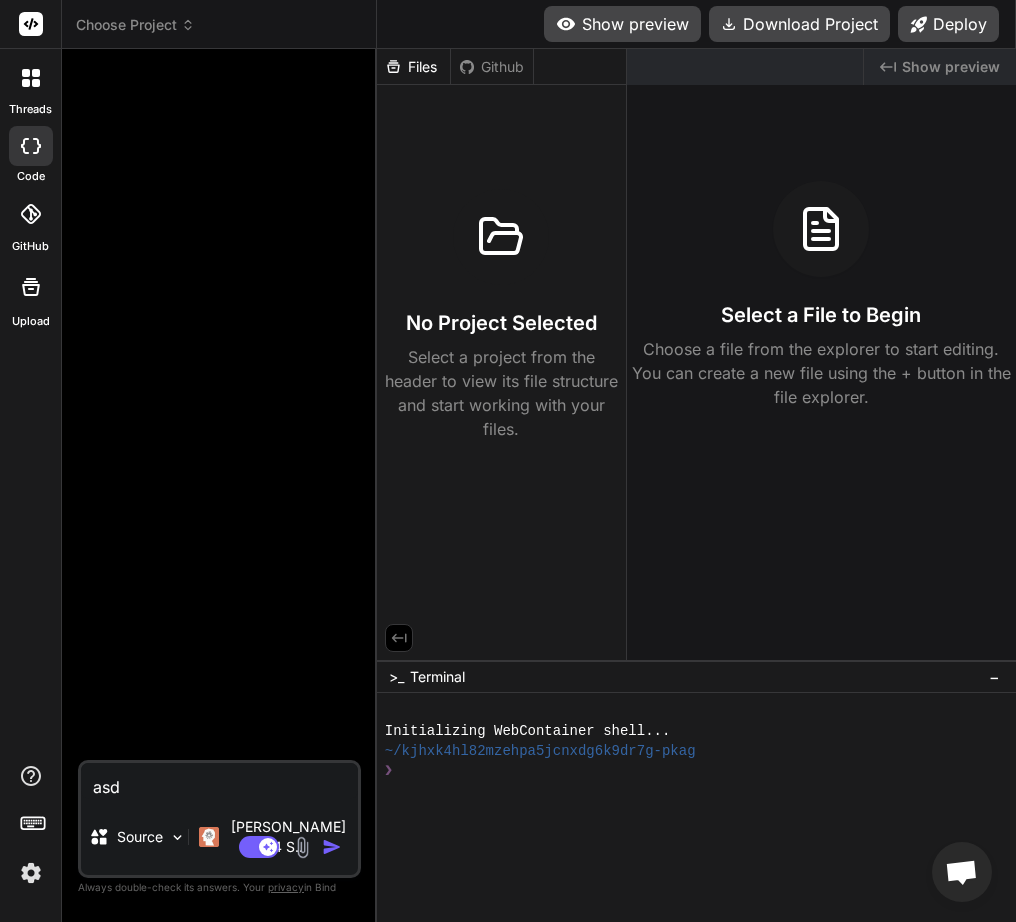 type on "asda" 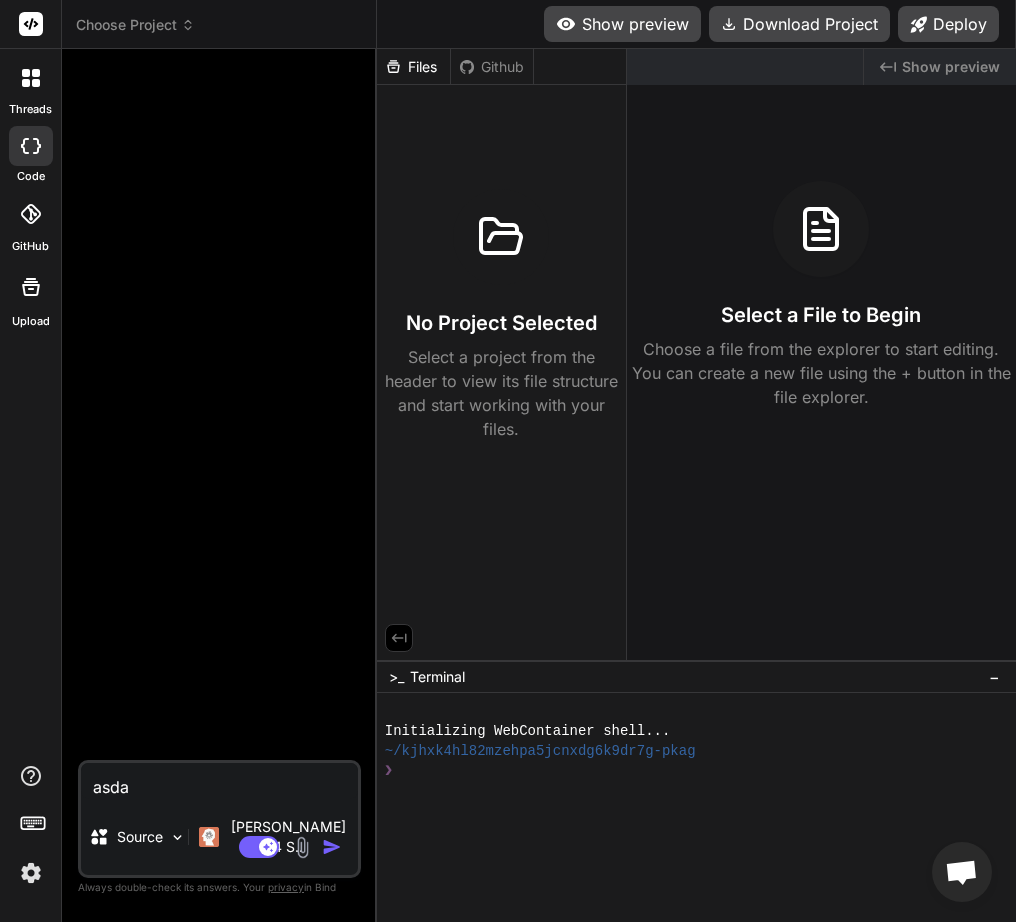 type on "asdas" 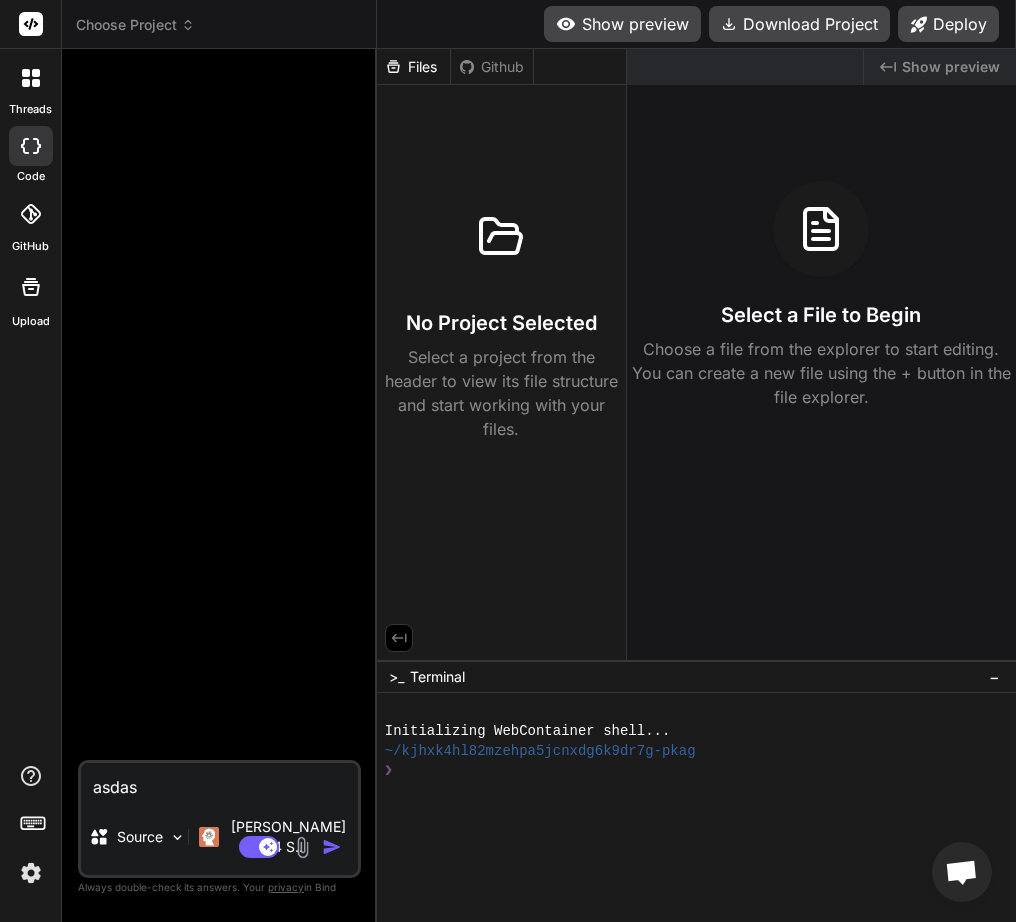 type on "asdasd" 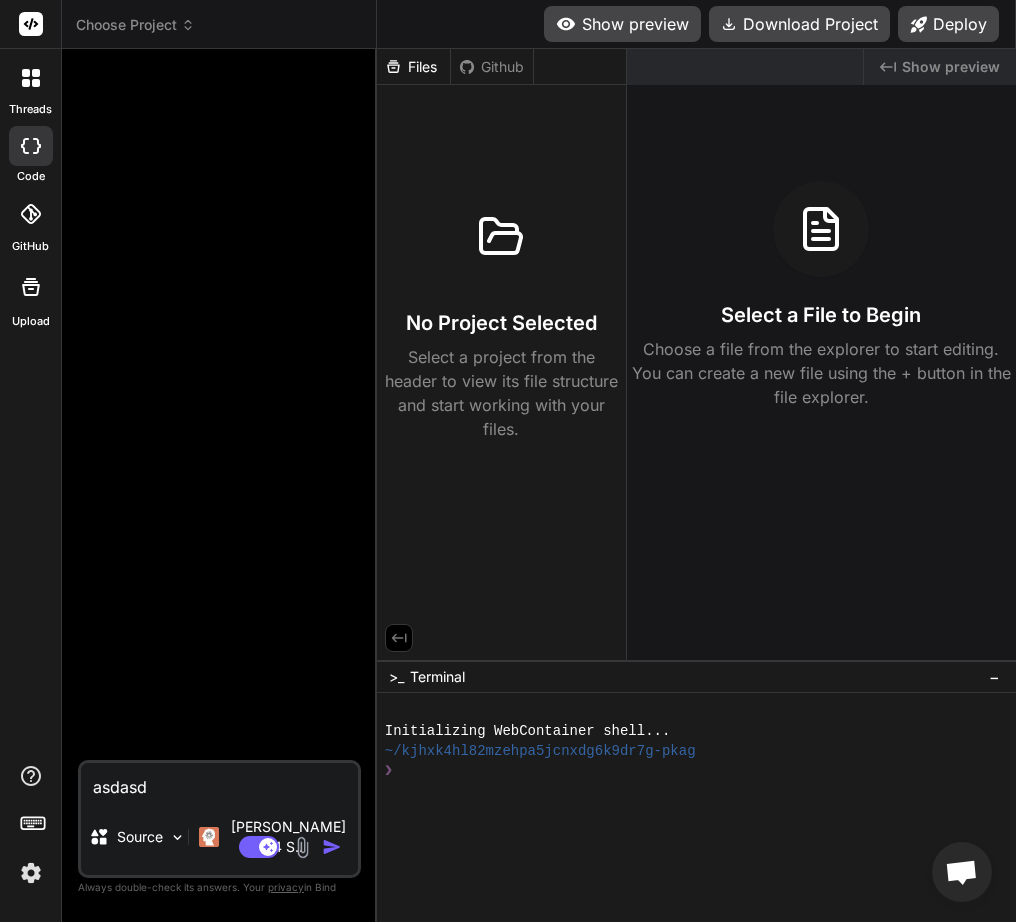 type on "asdasds" 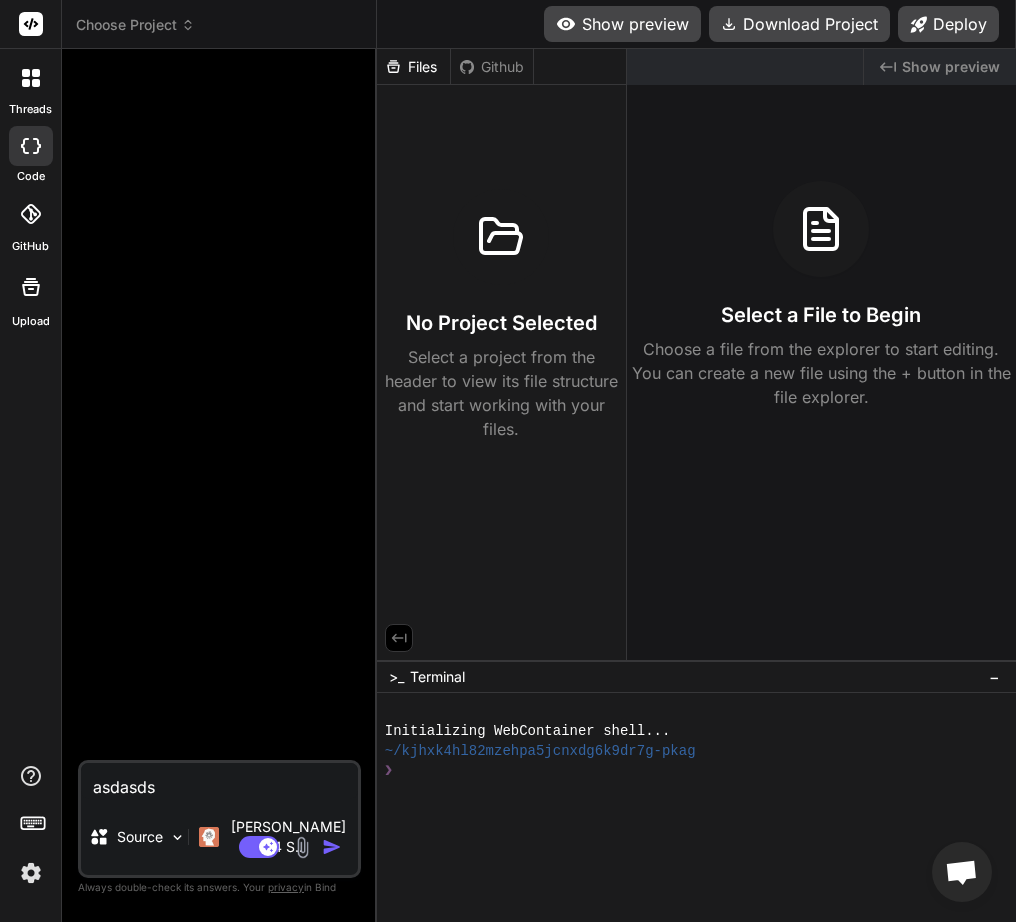 type on "asdasds" 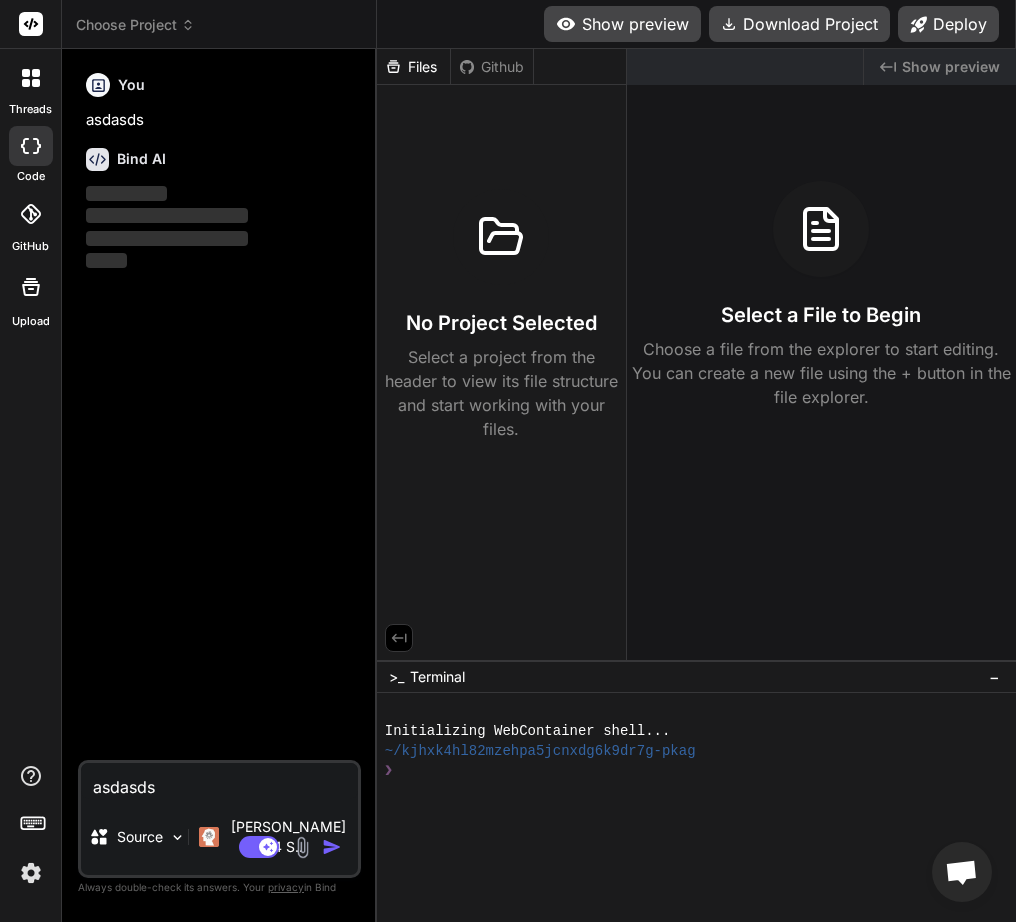 type on "x" 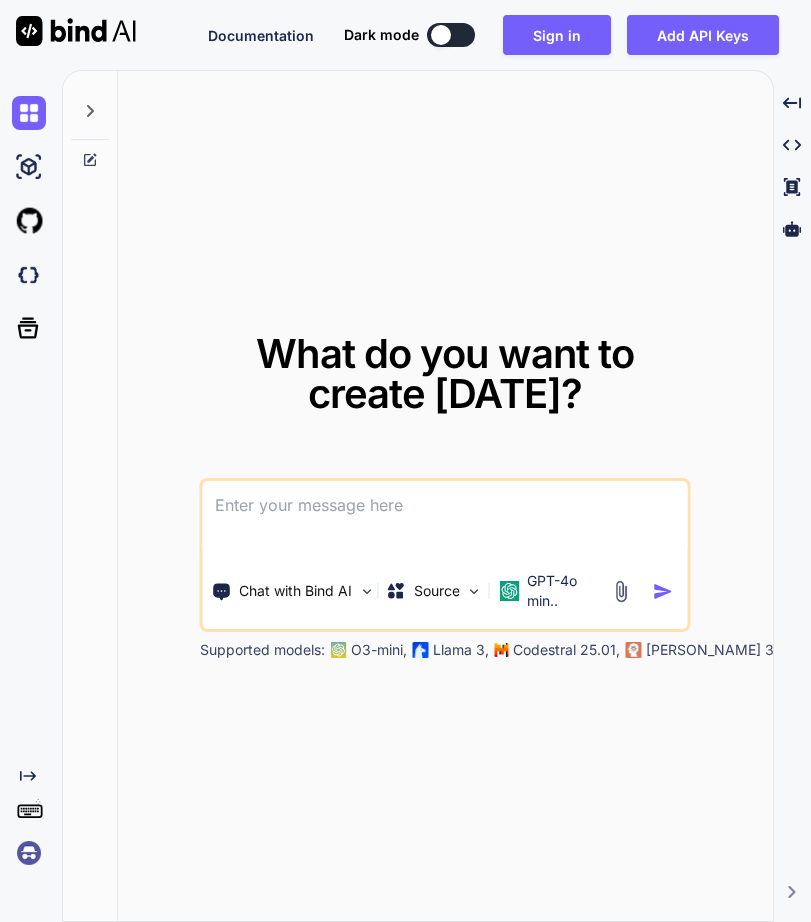 scroll, scrollTop: 0, scrollLeft: 0, axis: both 